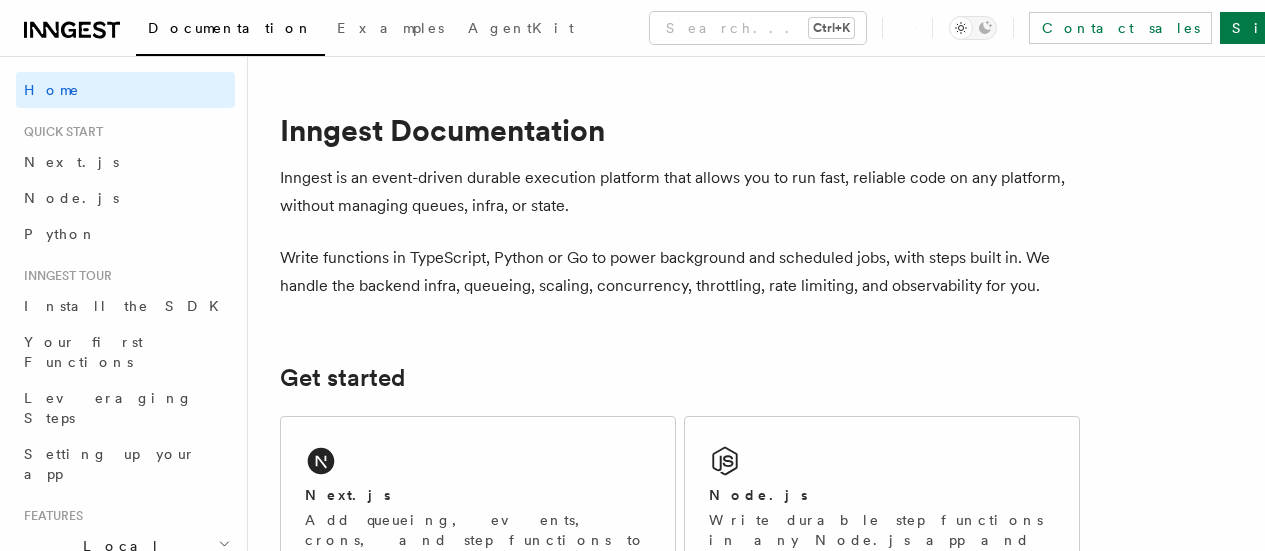 scroll, scrollTop: 0, scrollLeft: 0, axis: both 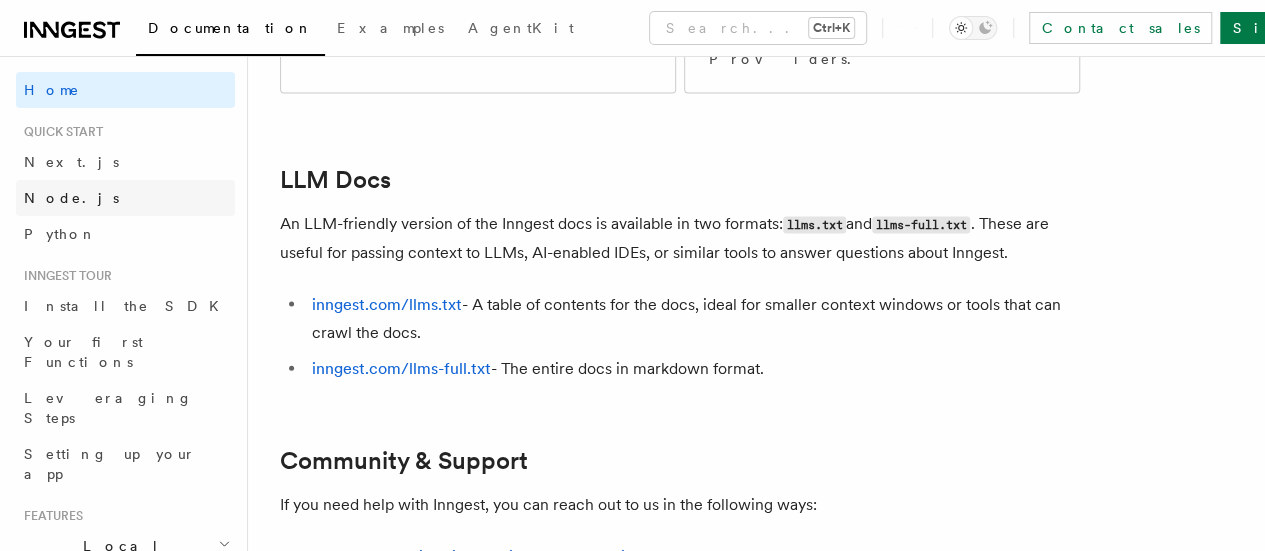 click on "Node.js" at bounding box center [71, 198] 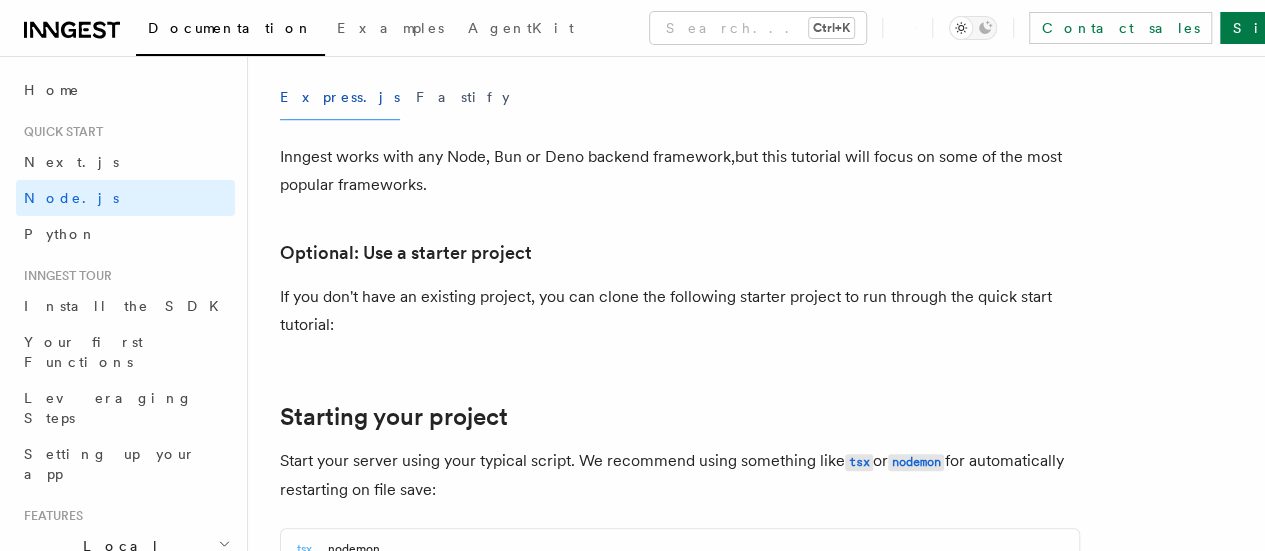 scroll, scrollTop: 634, scrollLeft: 0, axis: vertical 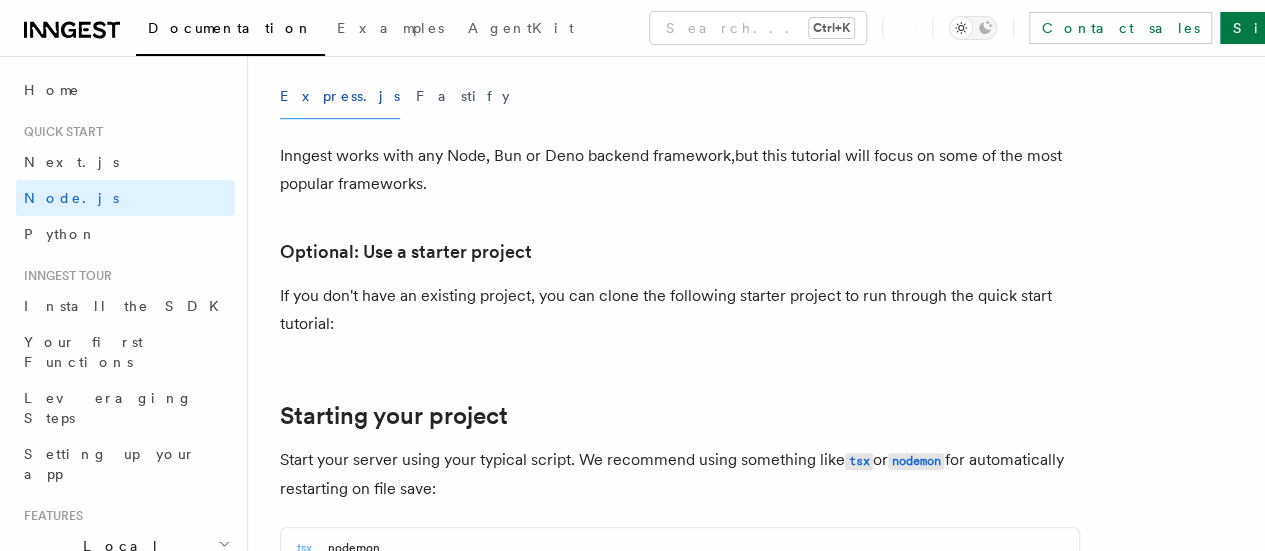 click 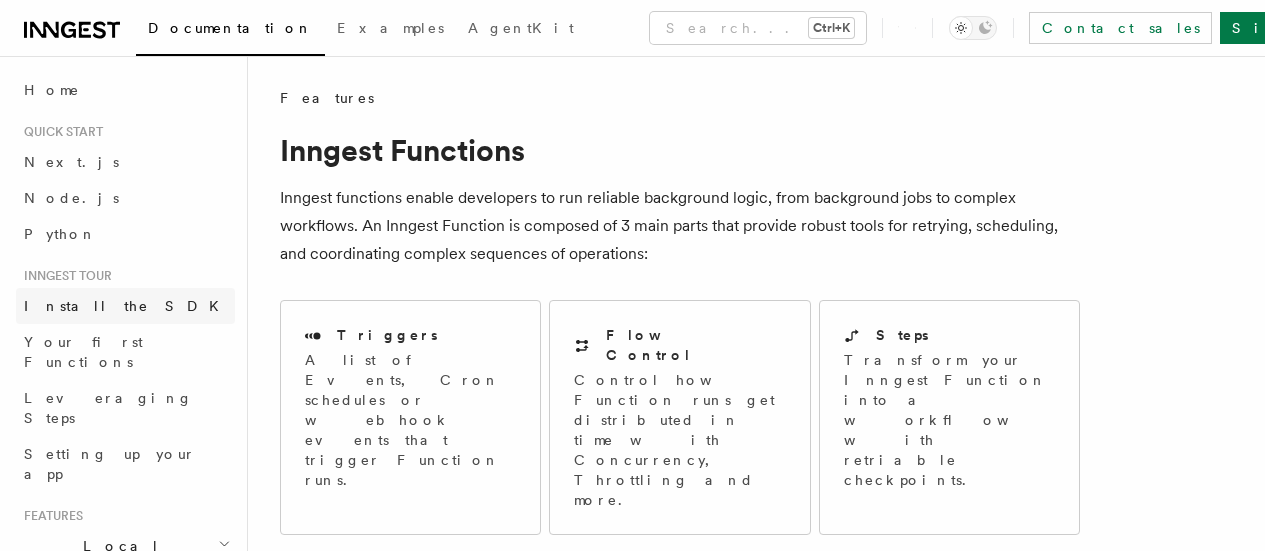 scroll, scrollTop: 318, scrollLeft: 0, axis: vertical 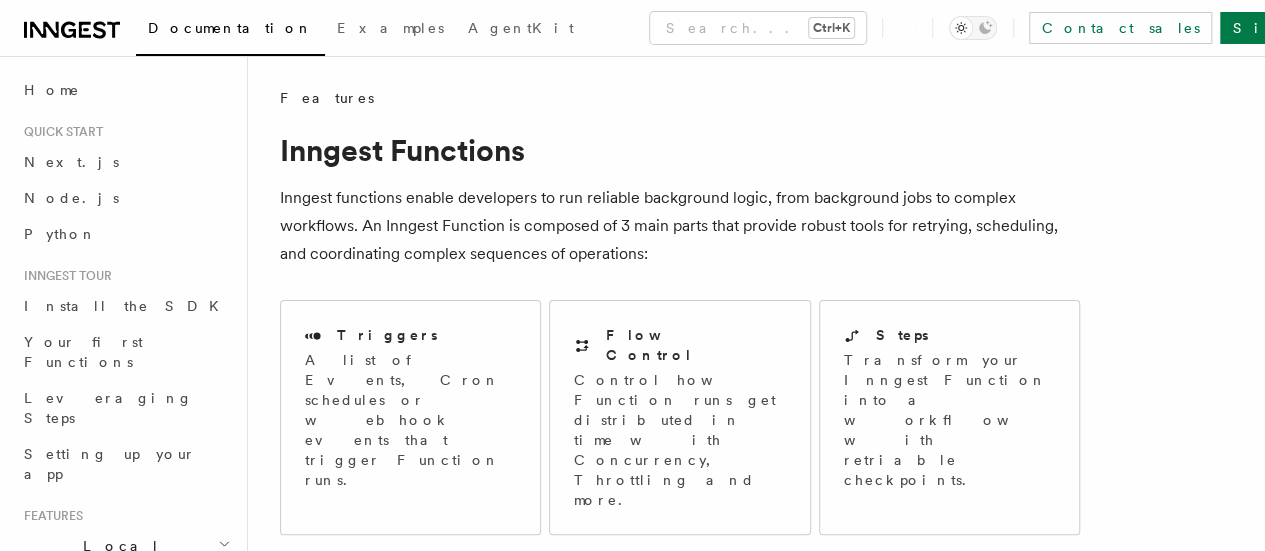 click 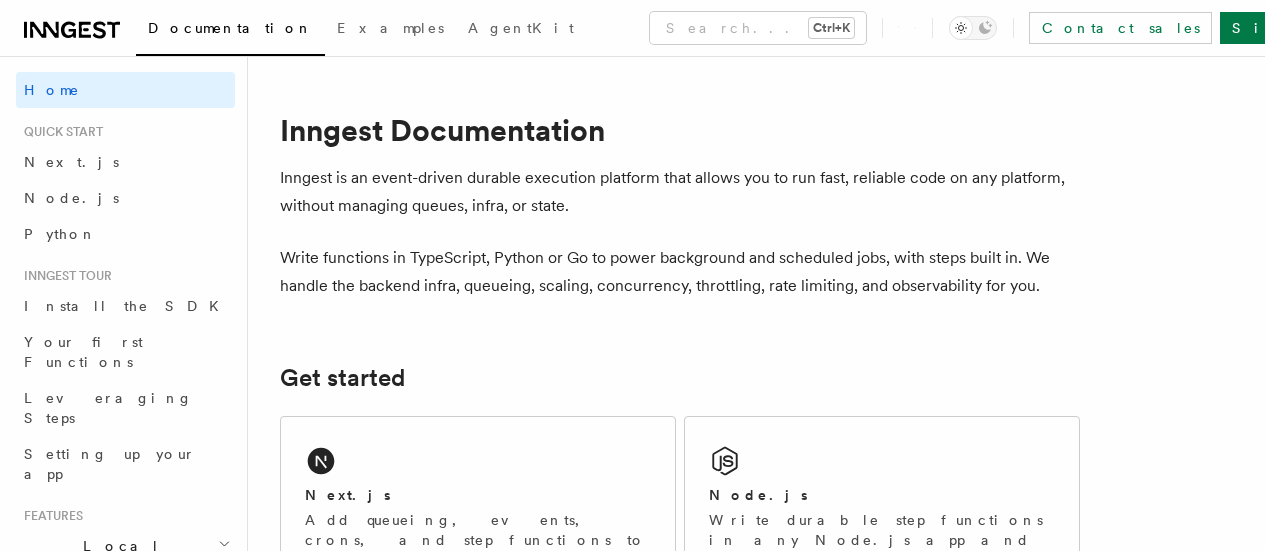 scroll, scrollTop: 0, scrollLeft: 0, axis: both 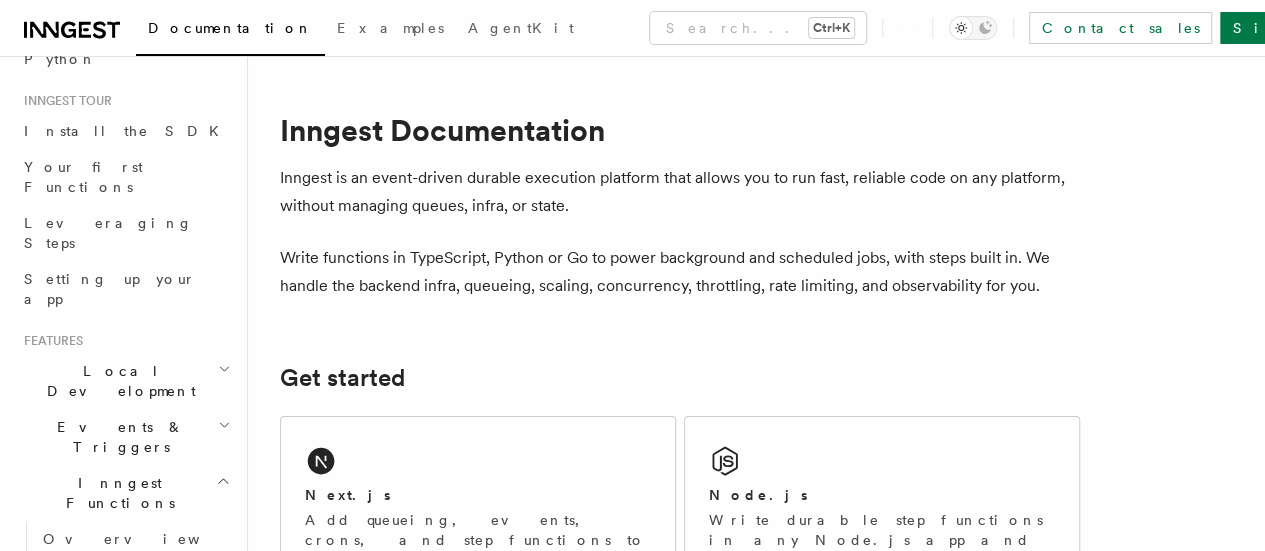 click on "Inngest Functions" at bounding box center [116, 493] 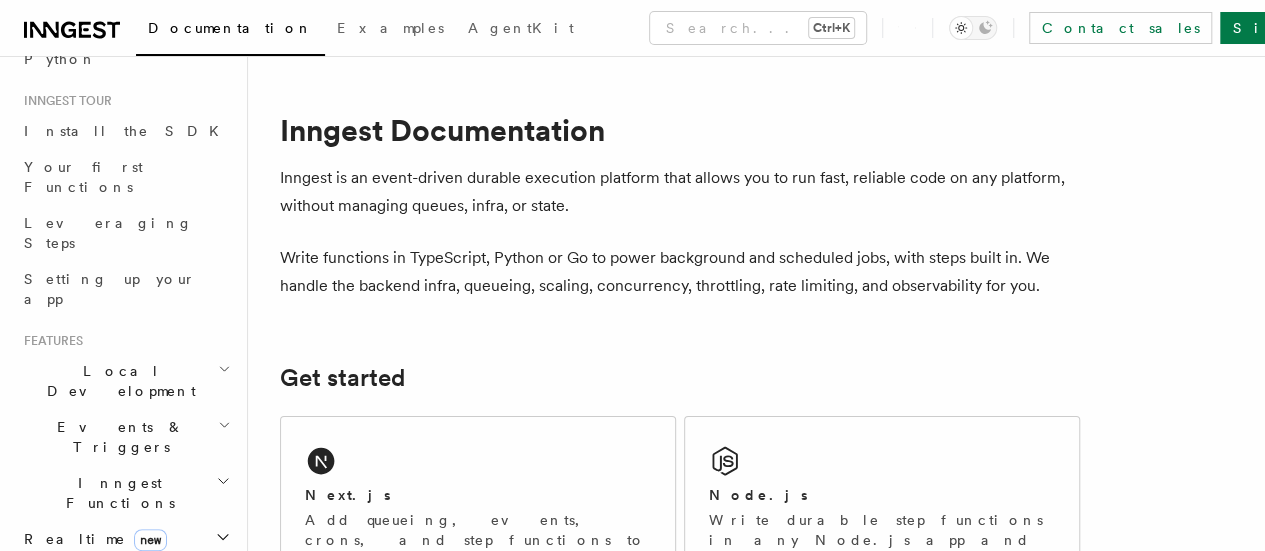 click on "Inngest Functions" at bounding box center [116, 493] 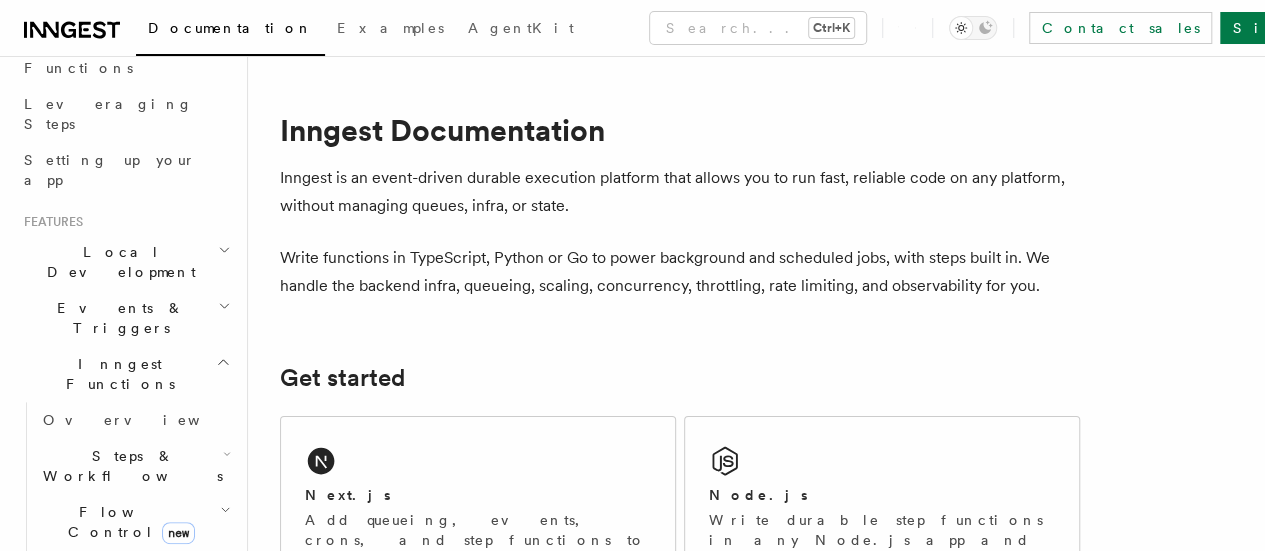 scroll, scrollTop: 305, scrollLeft: 0, axis: vertical 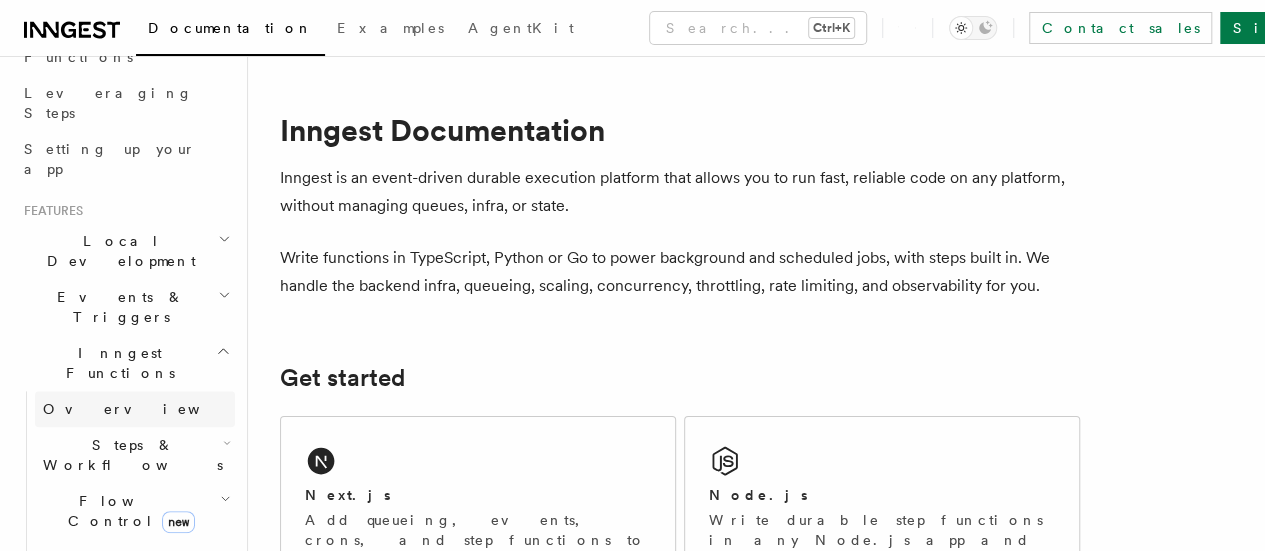 click on "Overview" at bounding box center [146, 409] 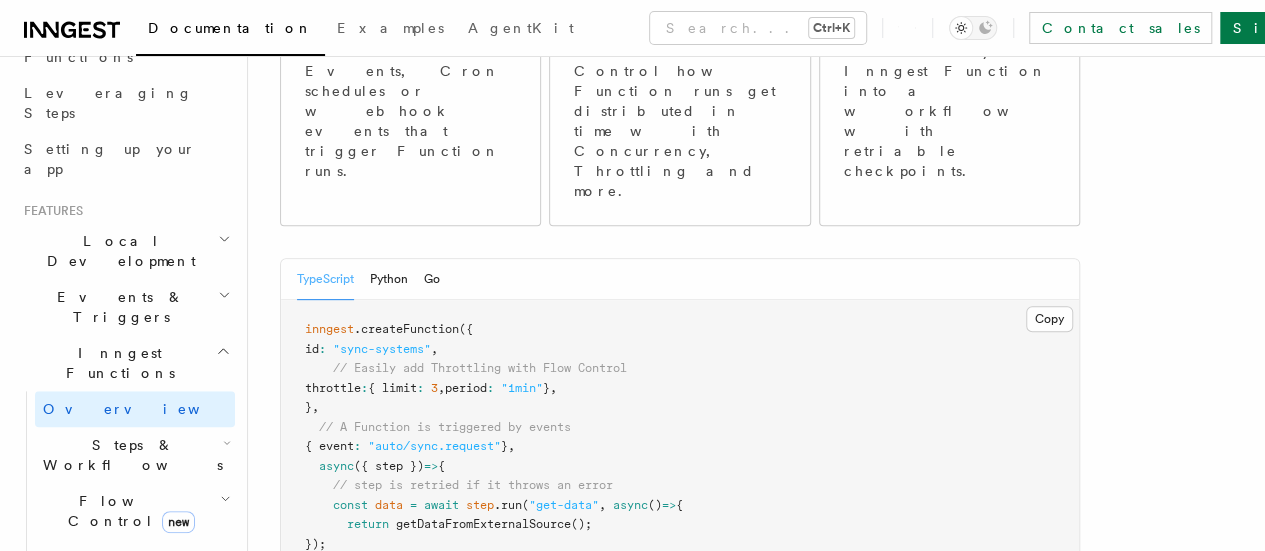 scroll, scrollTop: 312, scrollLeft: 0, axis: vertical 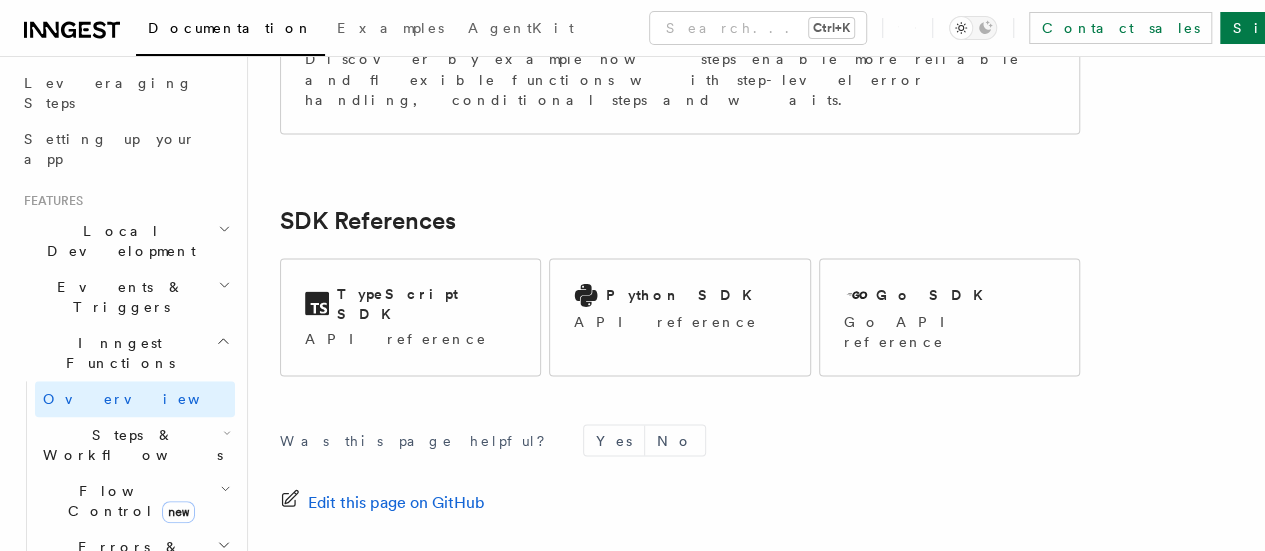click on "Events & Triggers" at bounding box center (117, 297) 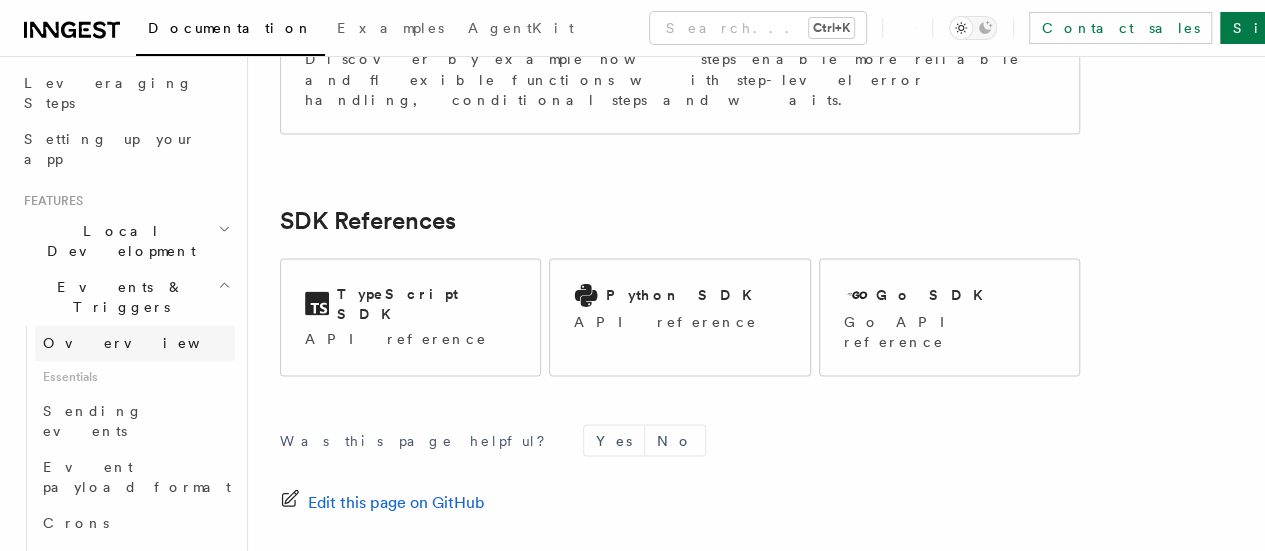 click on "Overview" at bounding box center [146, 343] 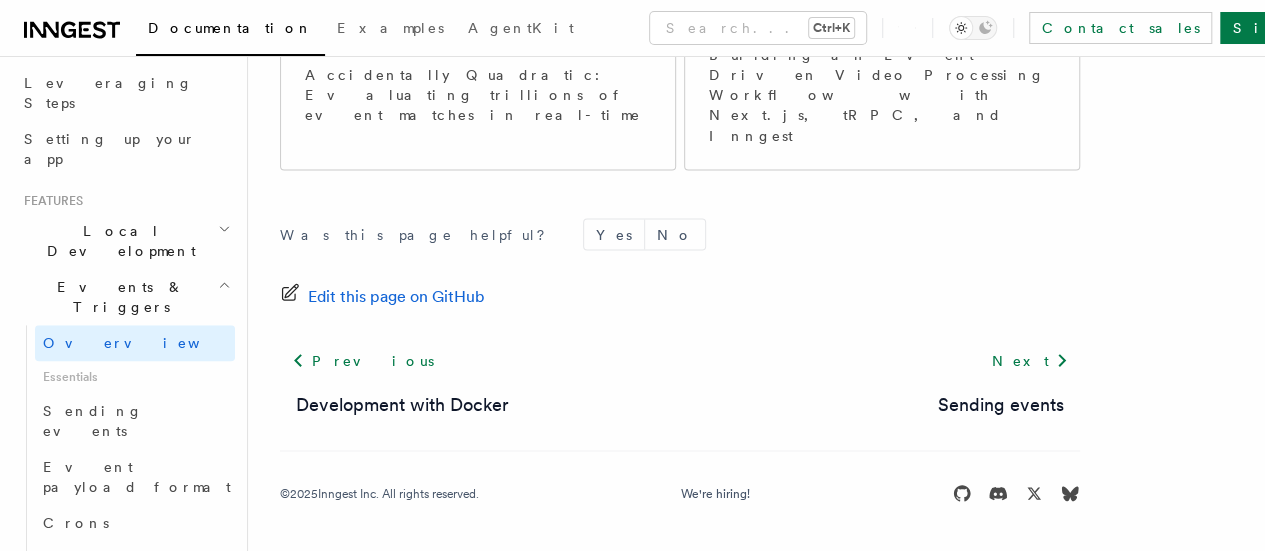 scroll, scrollTop: 0, scrollLeft: 0, axis: both 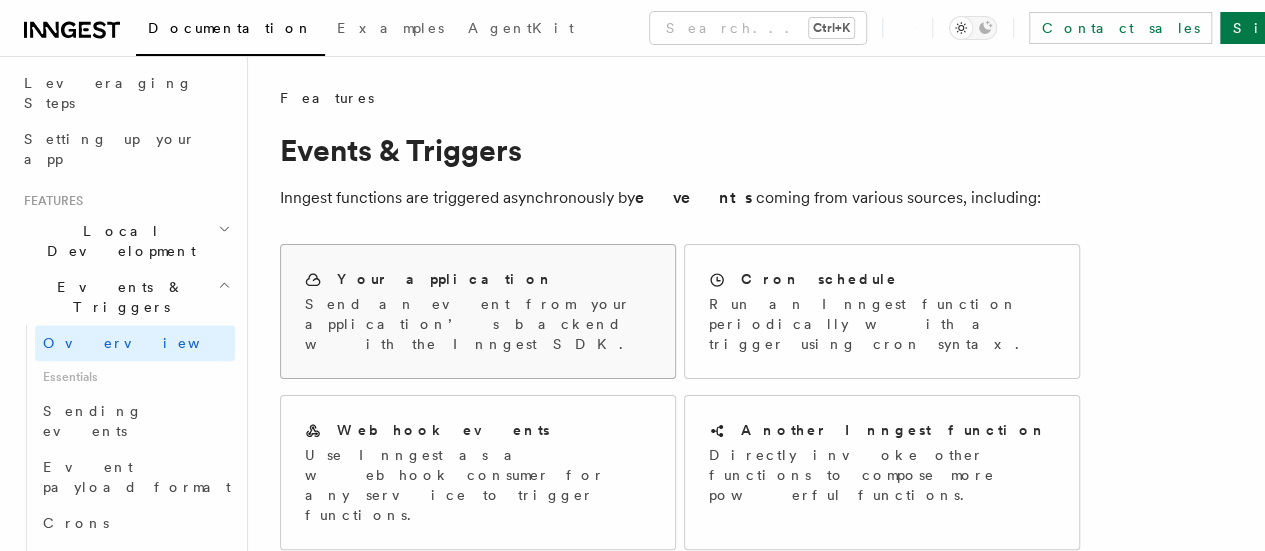 click on "Send an event from your application’s backend with the Inngest SDK." at bounding box center (478, 324) 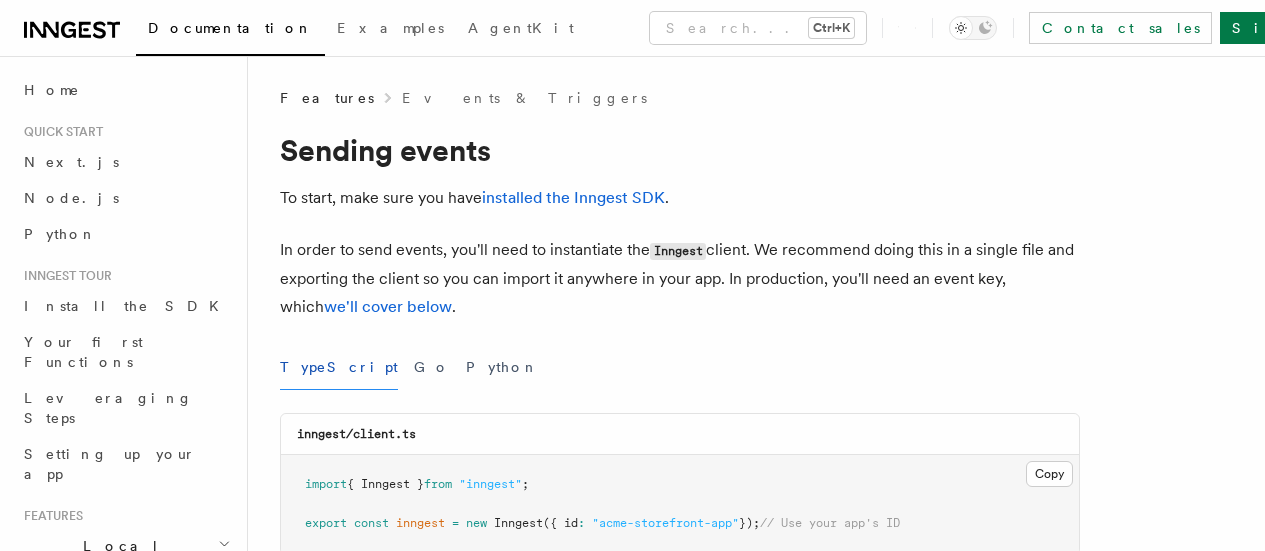 scroll, scrollTop: 0, scrollLeft: 0, axis: both 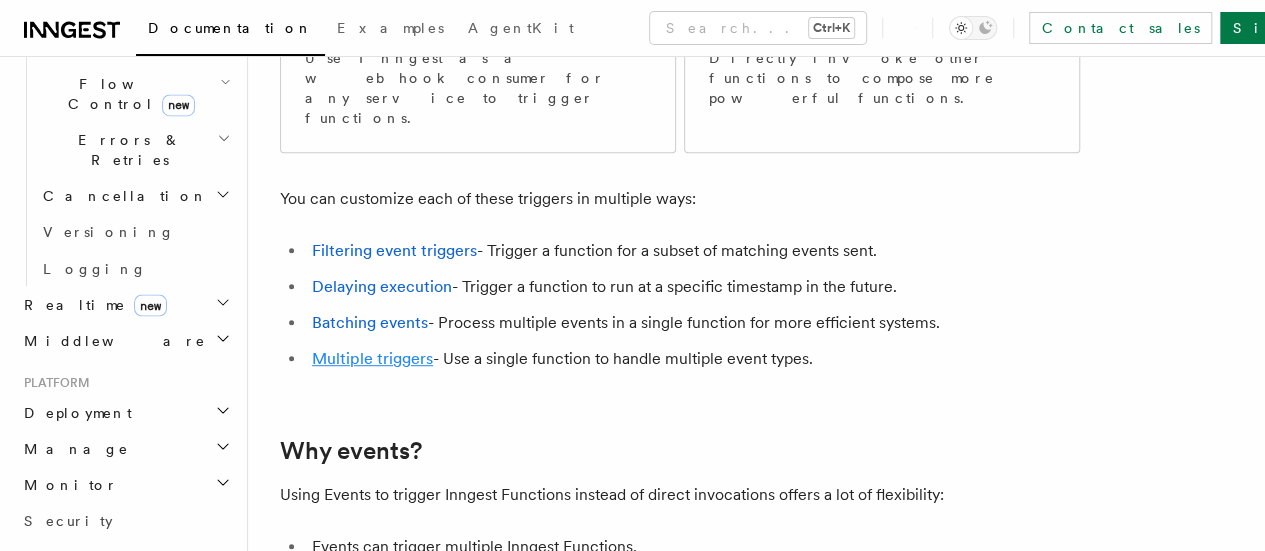 click on "Multiple triggers" at bounding box center [372, 358] 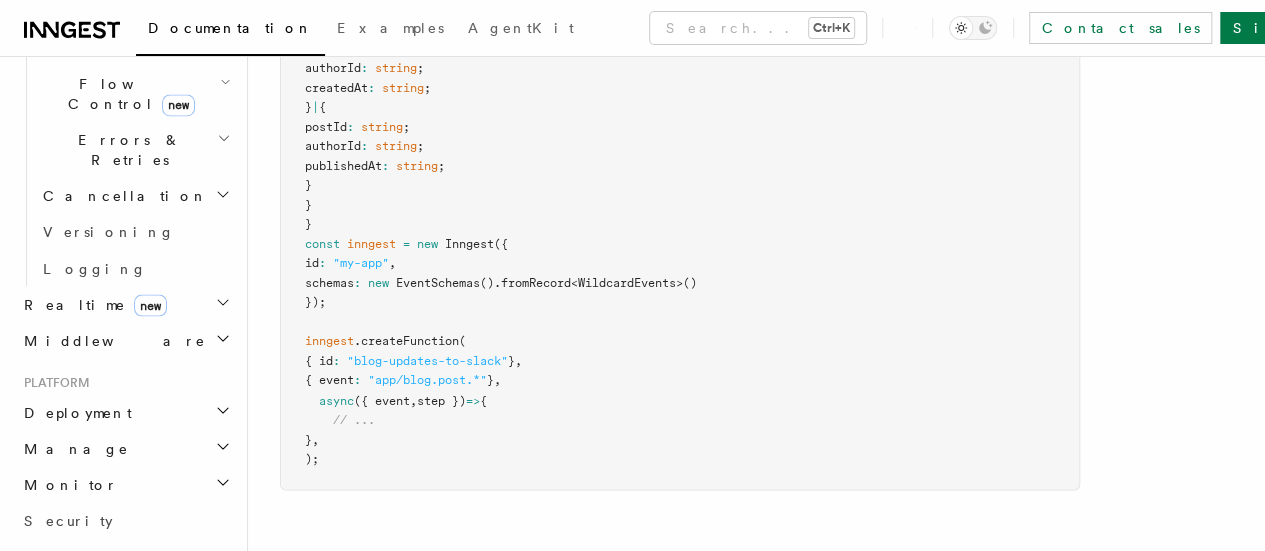 scroll, scrollTop: 1796, scrollLeft: 0, axis: vertical 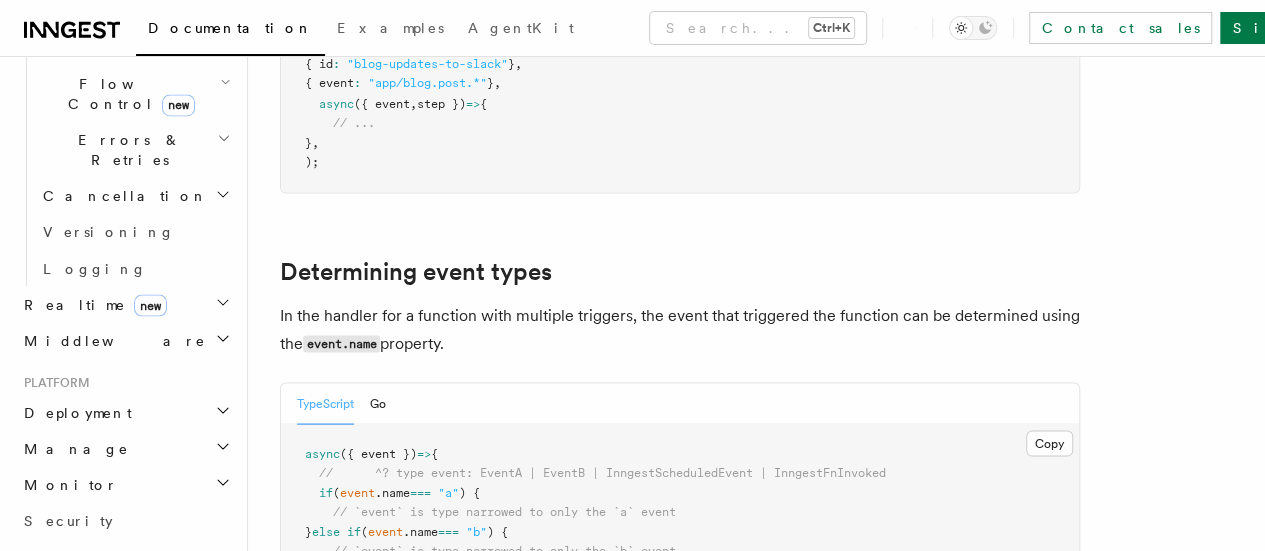 click on "type   WildcardEvents   =  {
"app/blog.post.*" :  {
name :   "app/blog.post.created"   |   "app/blog.post.published" ;
data :  {
postId :   string ;
authorId :   string ;
createdAt :   string ;
}  |  {
postId :   string ;
authorId :   string ;
publishedAt :   string ;
}
}
}
const   inngest   =   new   Inngest ({
id :   "my-app" ,
schemas :   new   EventSchemas () .fromRecord < WildcardEvents >()
});
inngest .createFunction (
{ id :   "blog-updates-to-slack"  } ,
{ event :   "app/blog.post.*"  } ,
async  ({ event ,  step })  =>  {
// ...
} ,
);" at bounding box center (680, -82) 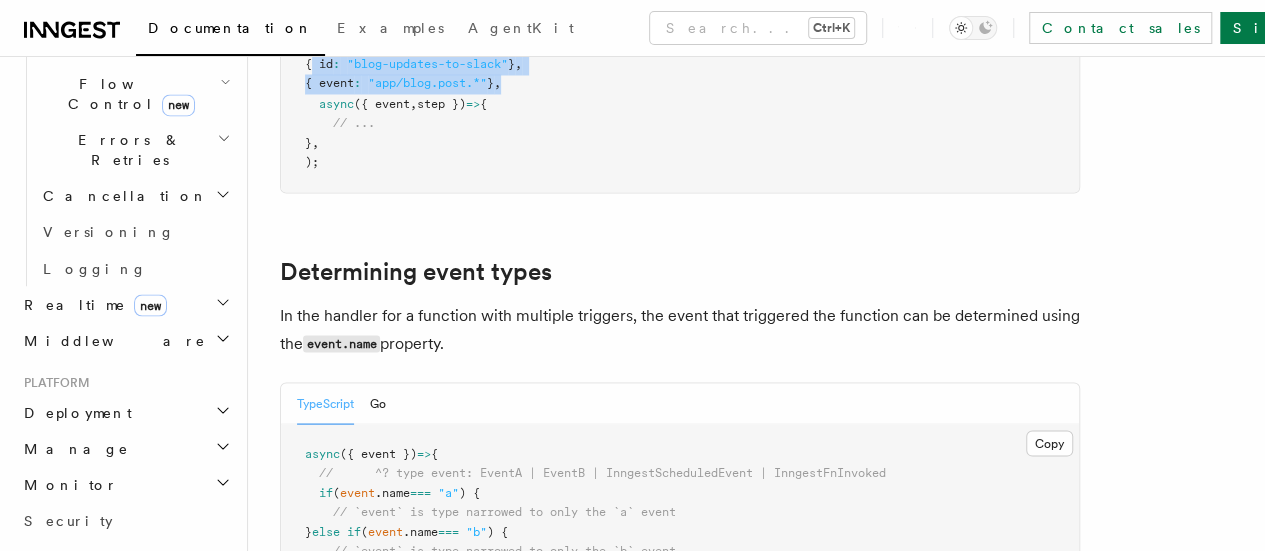 drag, startPoint x: 315, startPoint y: 203, endPoint x: 572, endPoint y: 221, distance: 257.62958 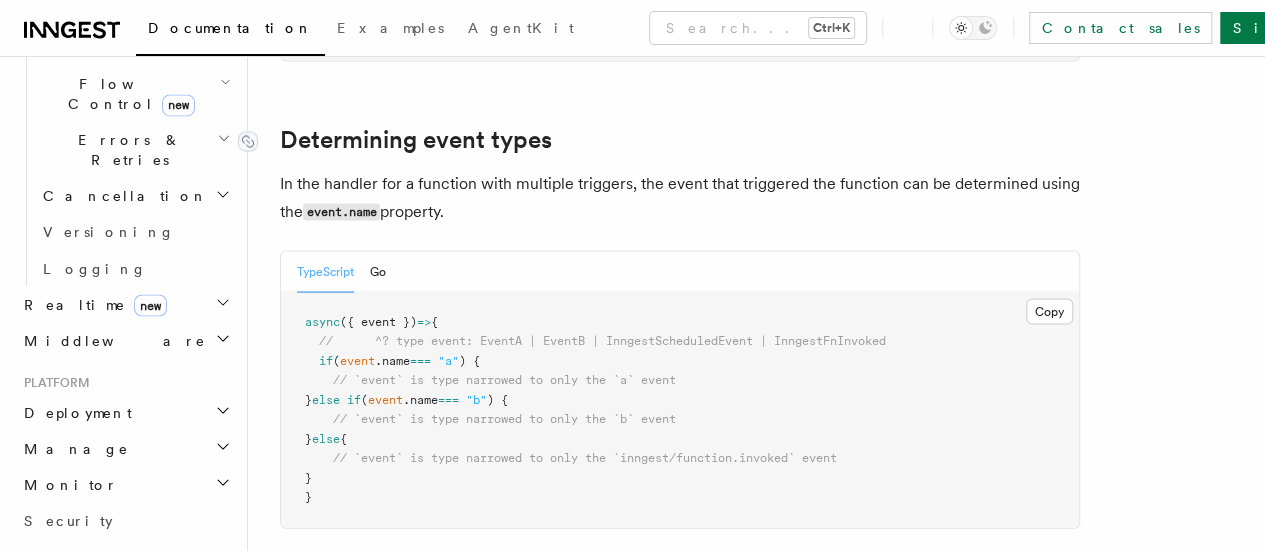 scroll, scrollTop: 1928, scrollLeft: 0, axis: vertical 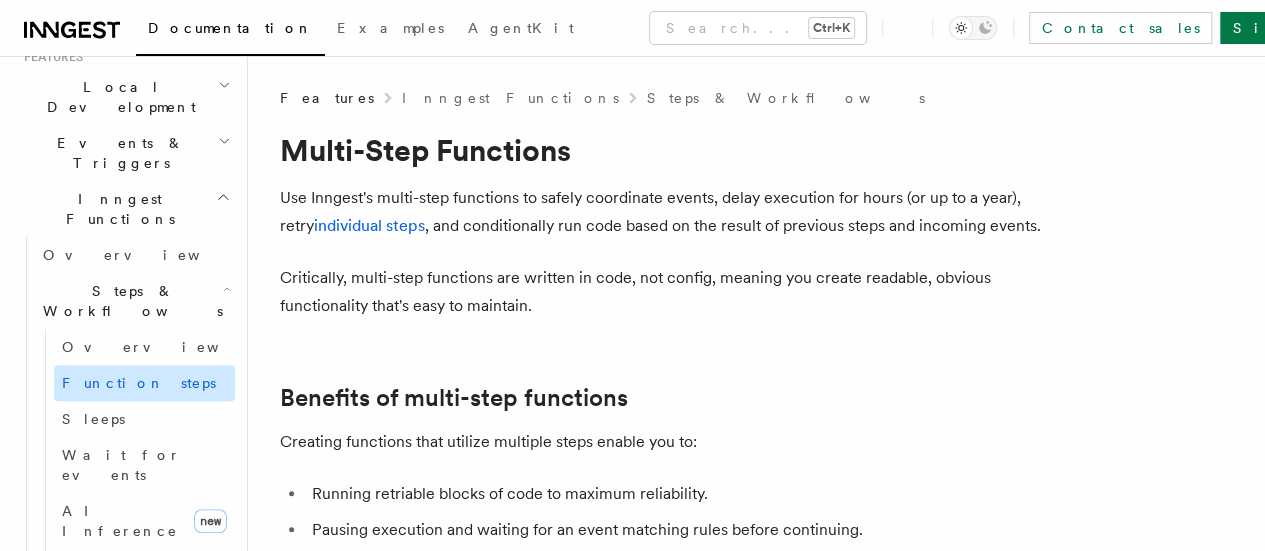click on "Function steps" at bounding box center [139, 383] 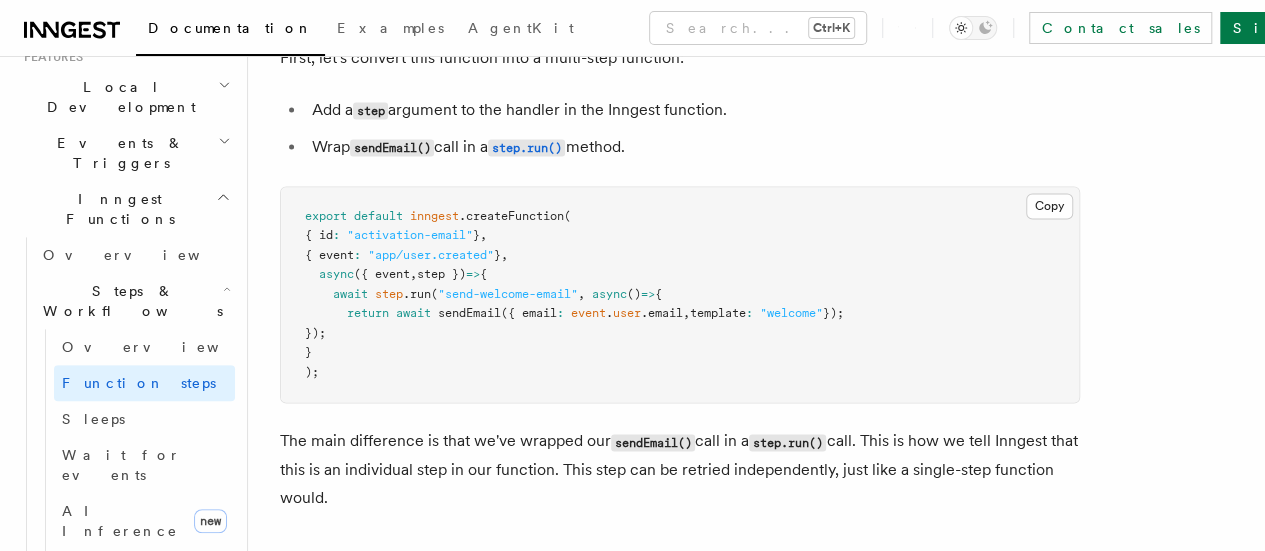 scroll, scrollTop: 1423, scrollLeft: 0, axis: vertical 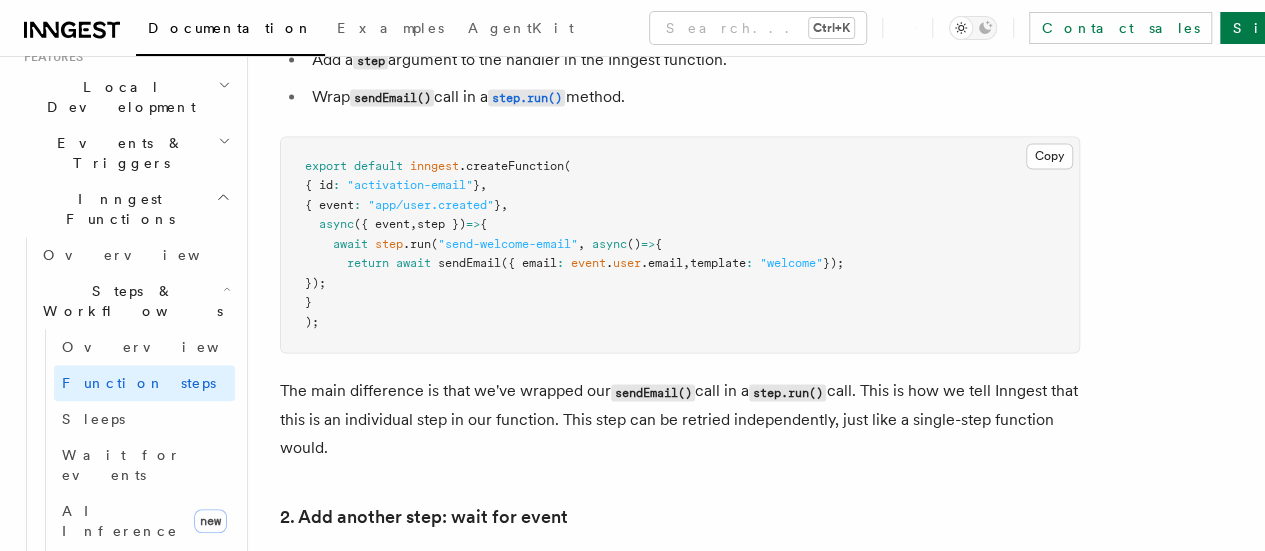 click on ""activation-email"" at bounding box center [410, 185] 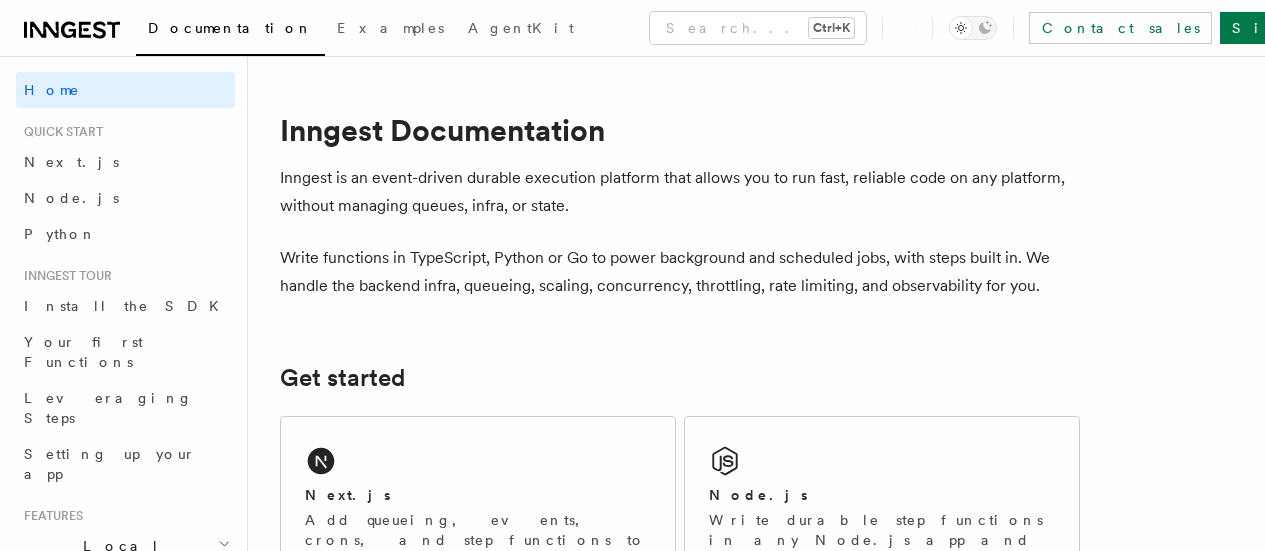 scroll, scrollTop: 0, scrollLeft: 0, axis: both 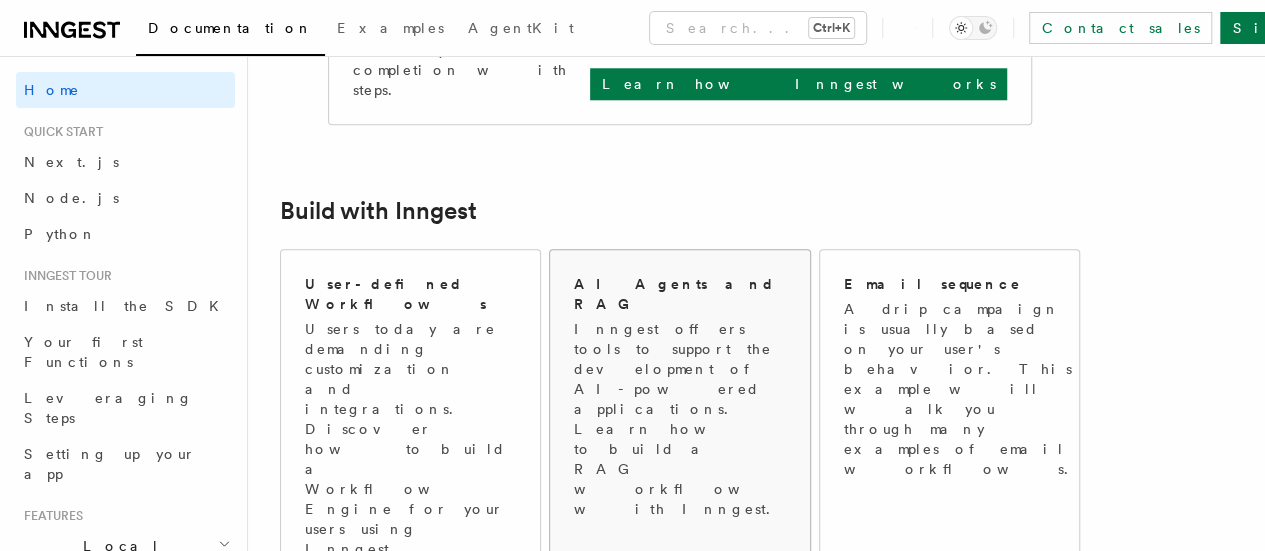 click on "Inngest offers tools to support the development of AI-powered applications. Learn how to build a RAG workflow with Inngest." at bounding box center (681, 419) 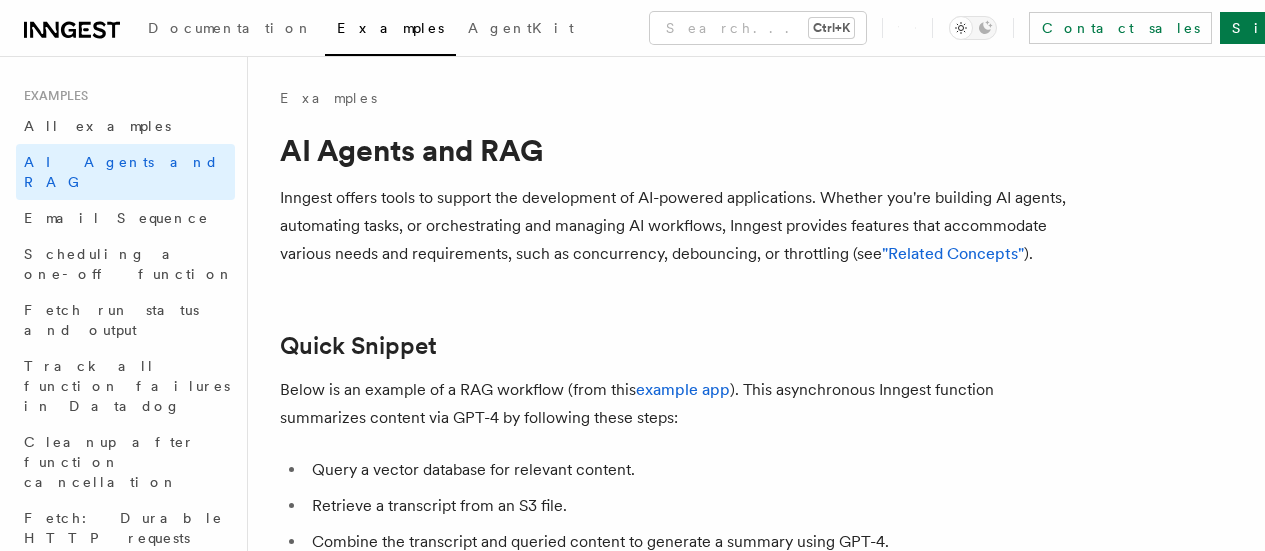 scroll, scrollTop: 0, scrollLeft: 0, axis: both 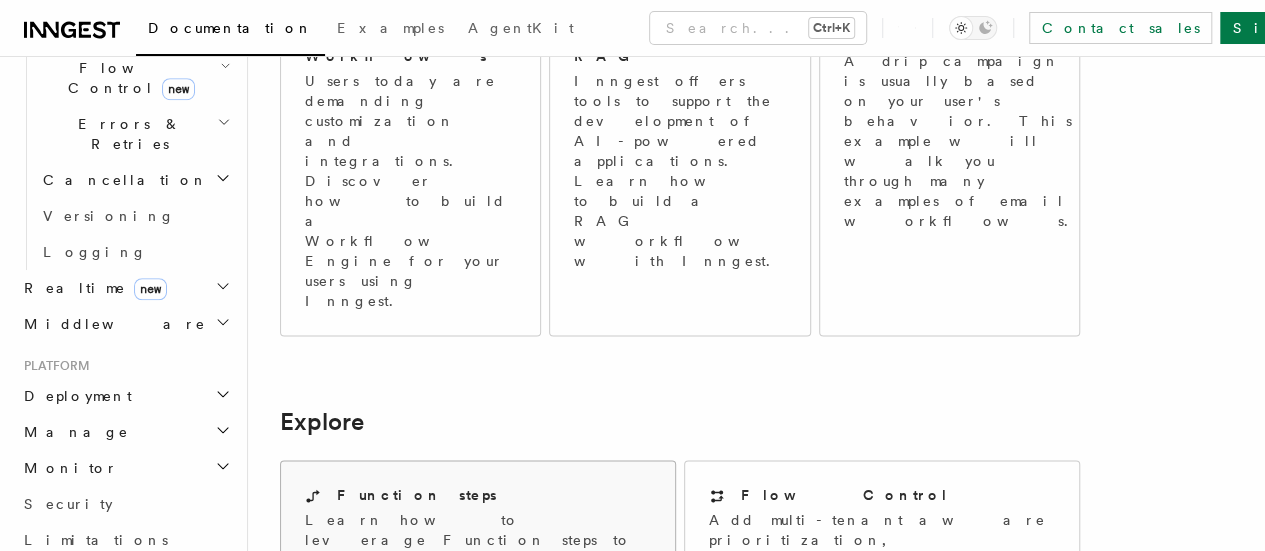 click on "Learn how to leverage Function steps to build reliable workflows." at bounding box center [478, 550] 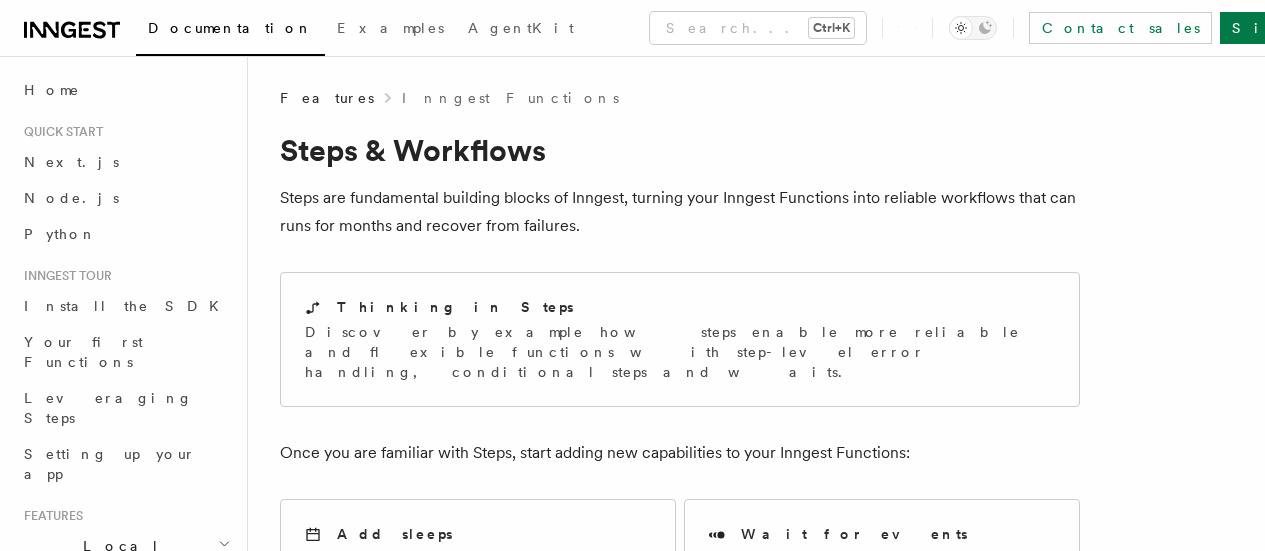 scroll, scrollTop: 0, scrollLeft: 0, axis: both 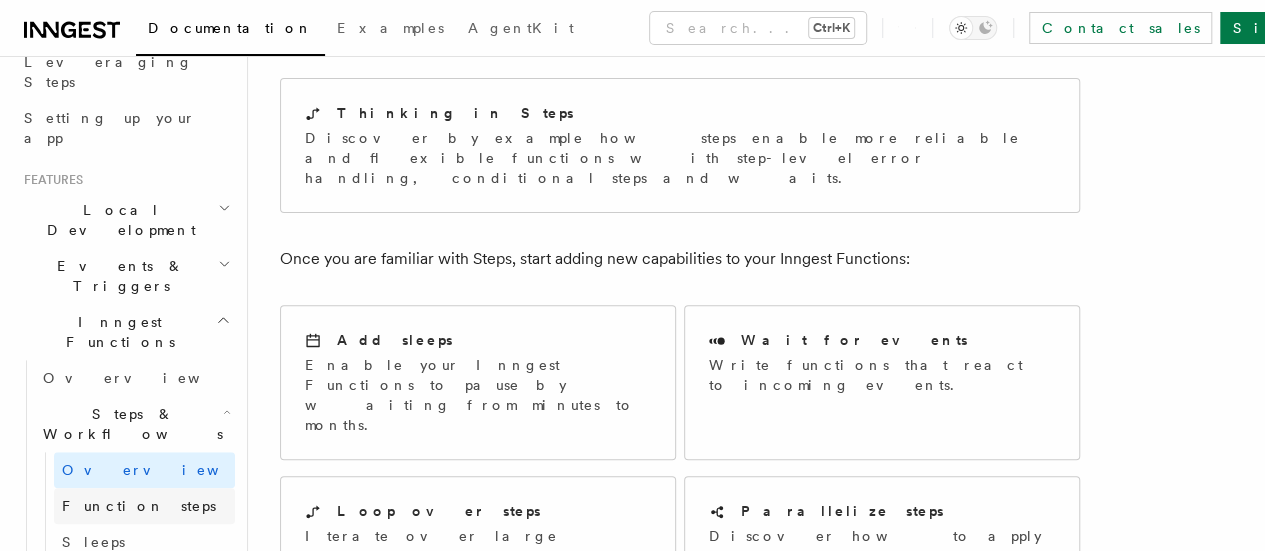 click on "Function steps" at bounding box center (139, 506) 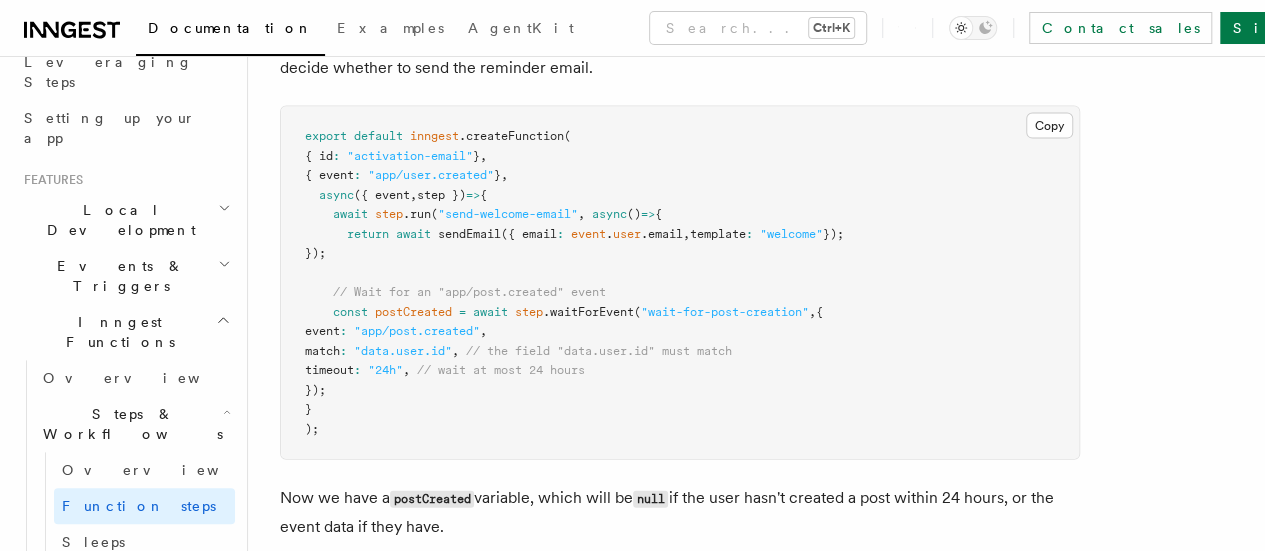 scroll, scrollTop: 2133, scrollLeft: 0, axis: vertical 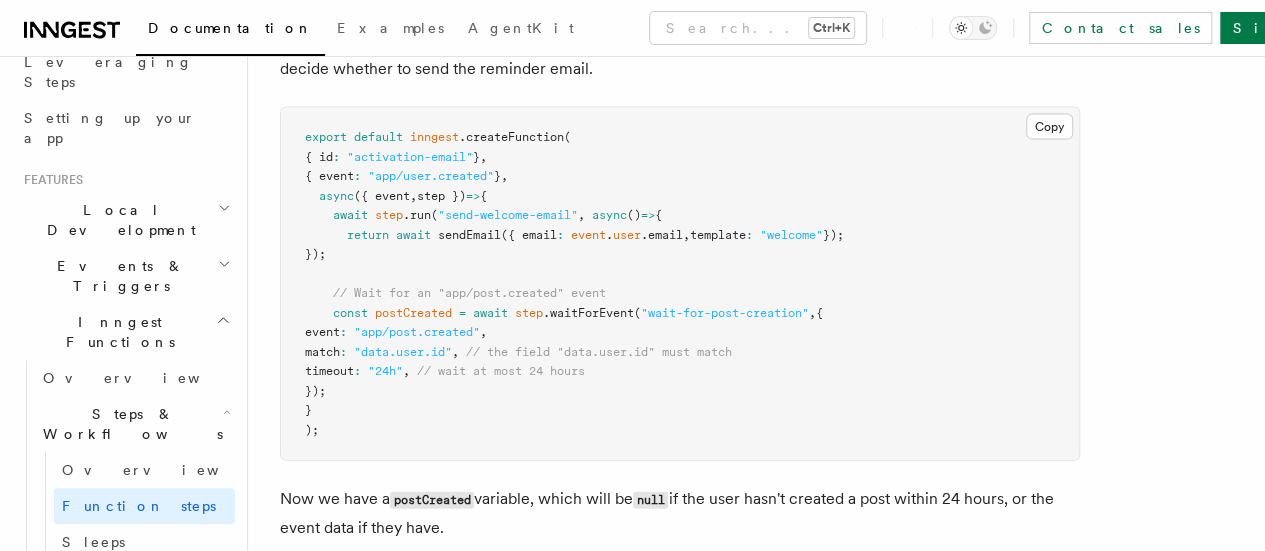 click on ".waitForEvent" at bounding box center [588, 313] 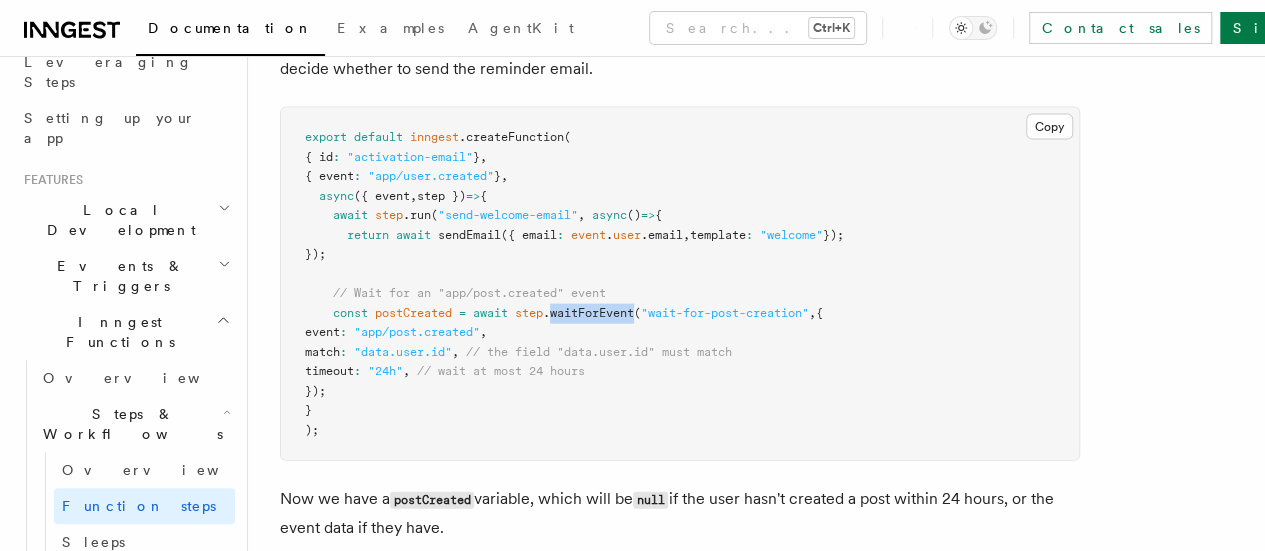 click on ".waitForEvent" at bounding box center [588, 313] 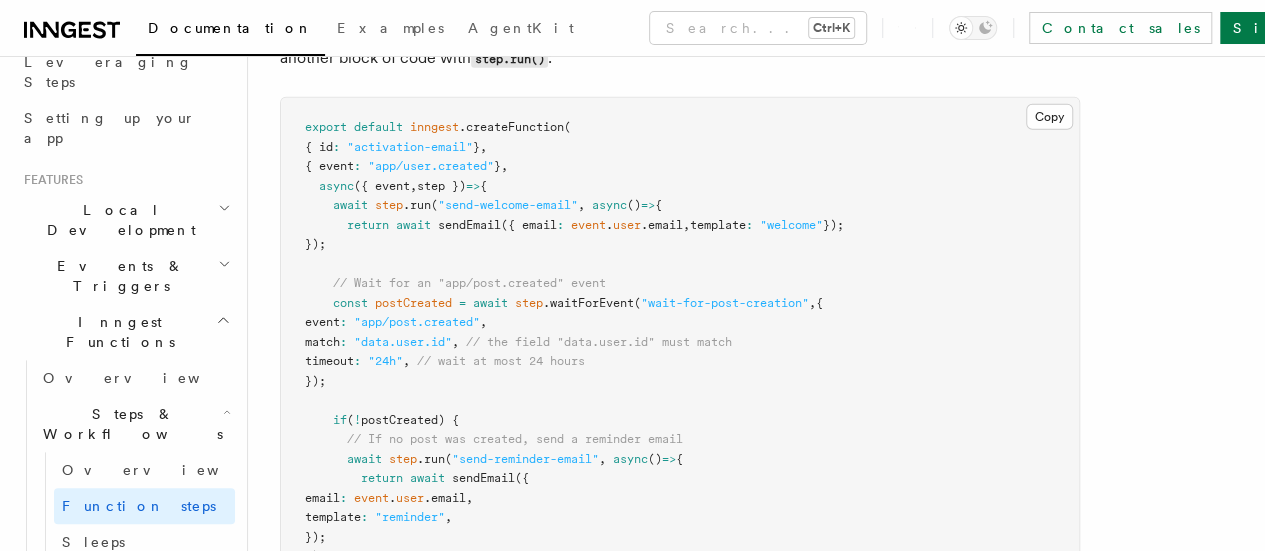 scroll, scrollTop: 2745, scrollLeft: 0, axis: vertical 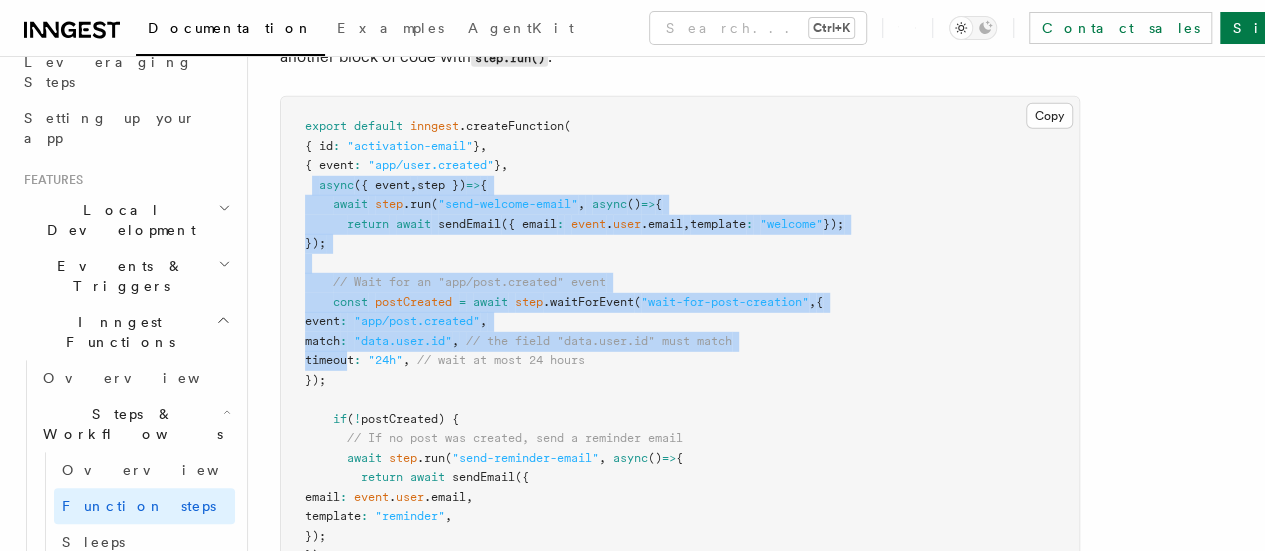 drag, startPoint x: 312, startPoint y: 210, endPoint x: 348, endPoint y: 380, distance: 173.76996 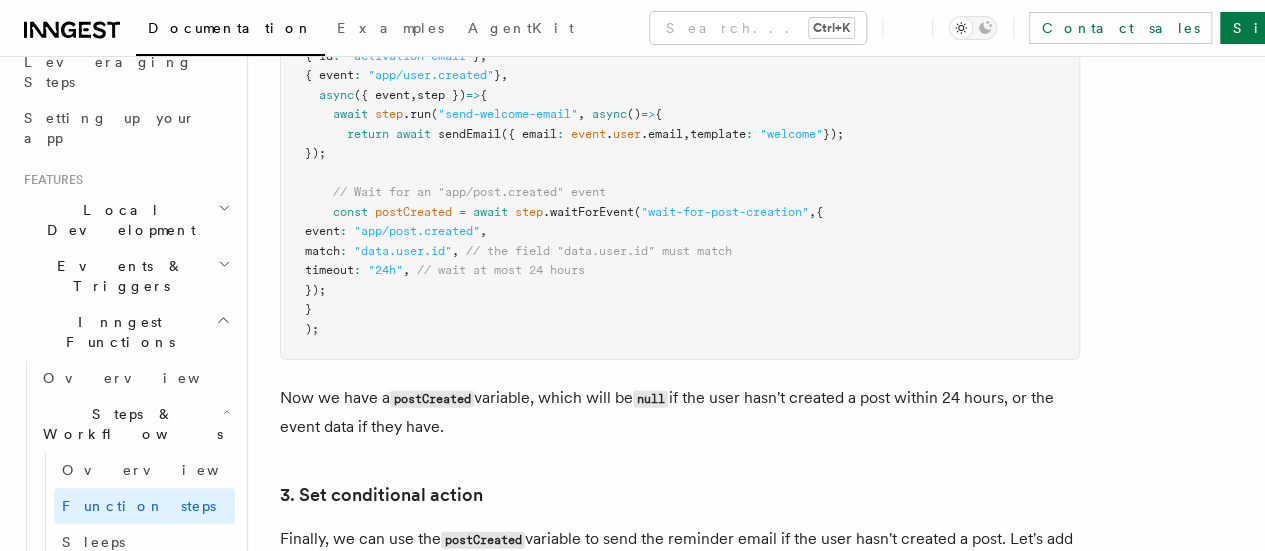 scroll, scrollTop: 2233, scrollLeft: 0, axis: vertical 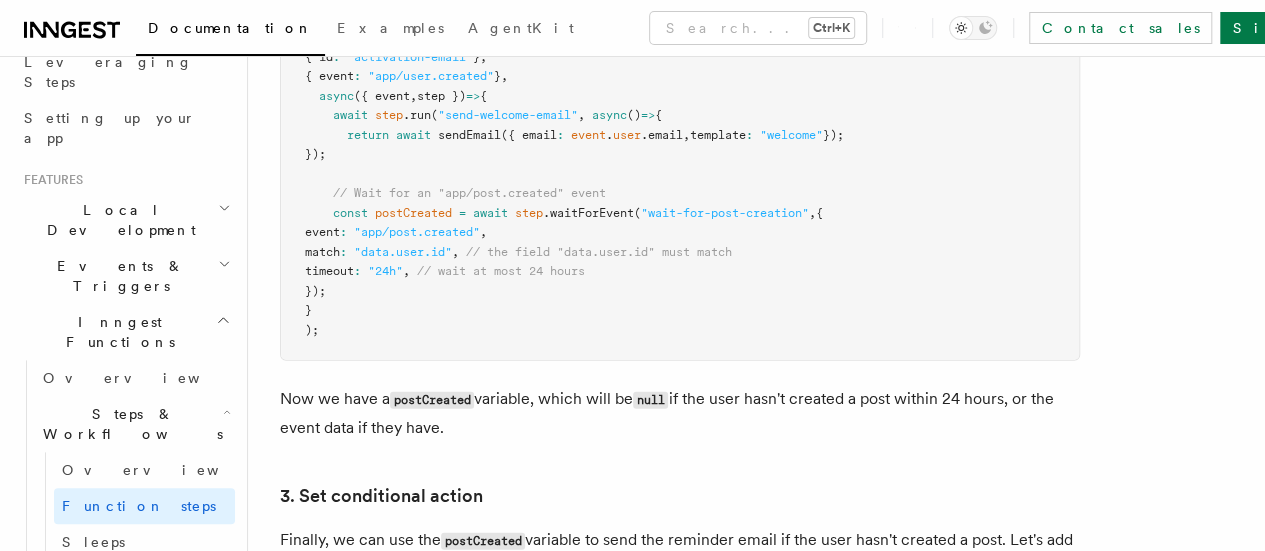 click on "Events & Triggers" at bounding box center [117, 276] 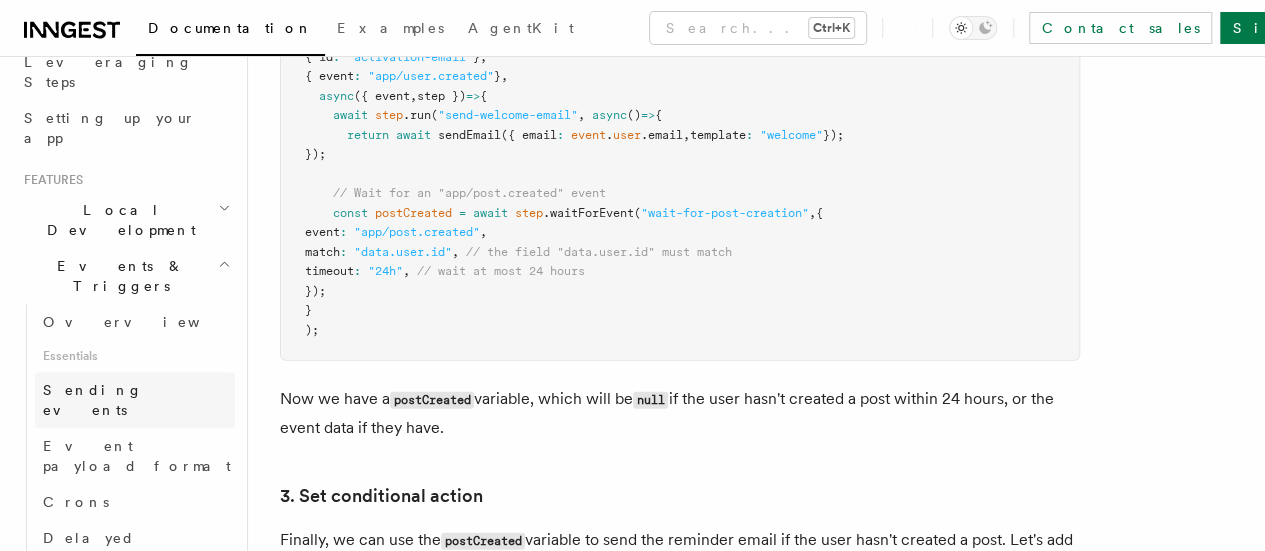 click on "Sending events" at bounding box center (135, 400) 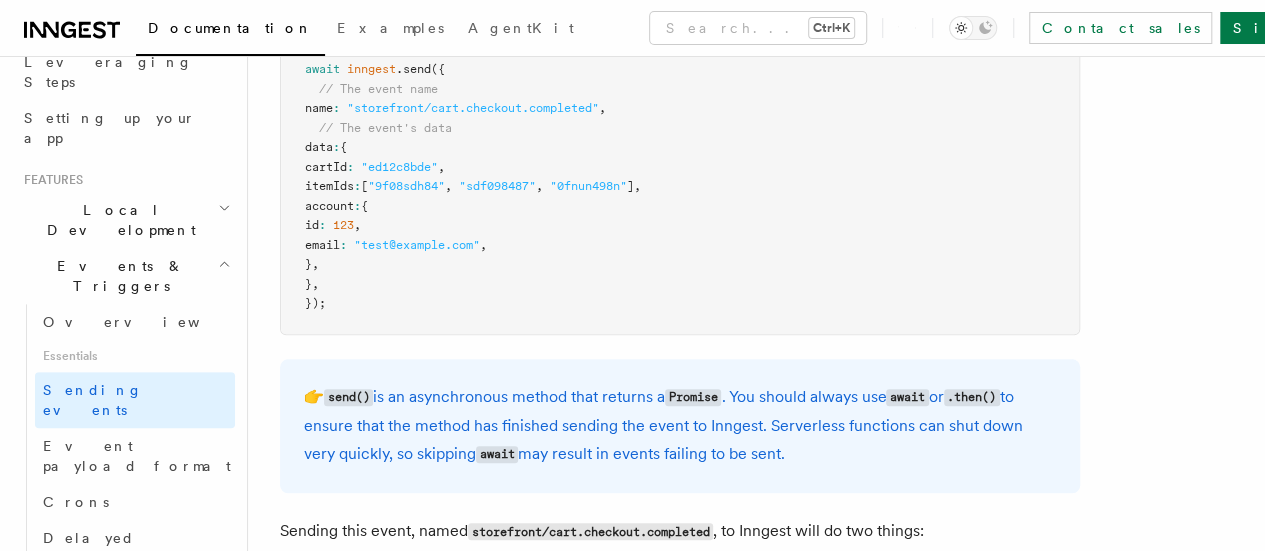 scroll, scrollTop: 723, scrollLeft: 0, axis: vertical 